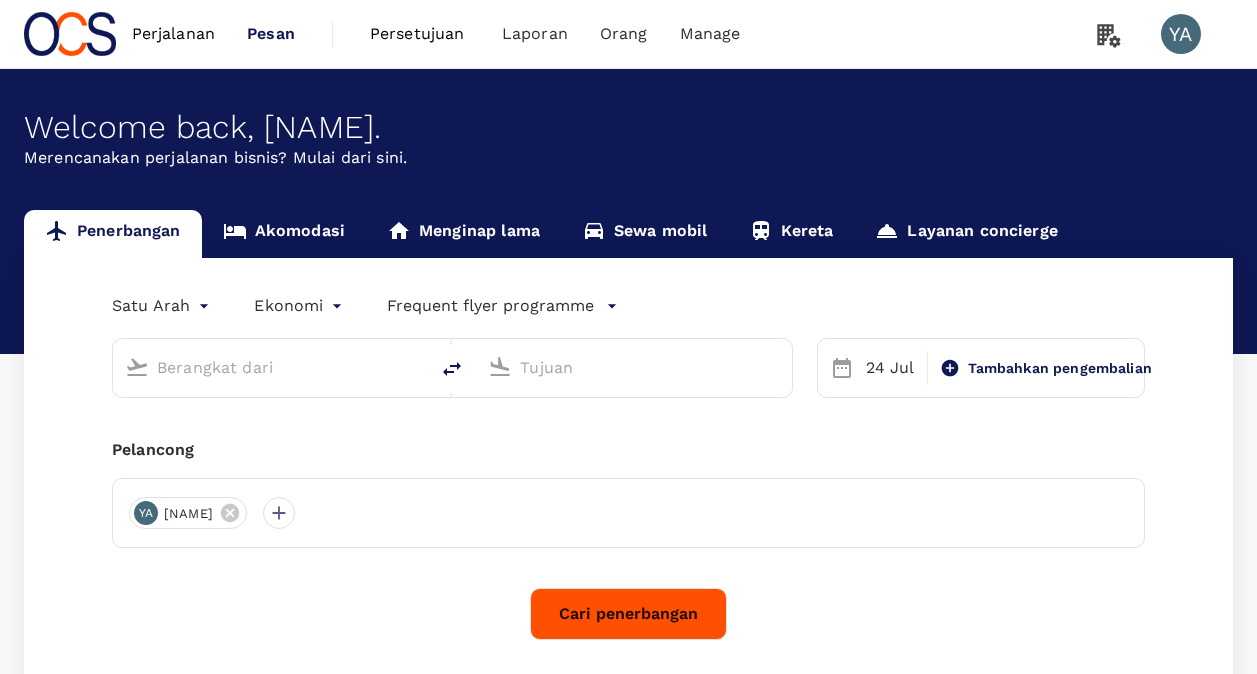 scroll, scrollTop: 0, scrollLeft: 0, axis: both 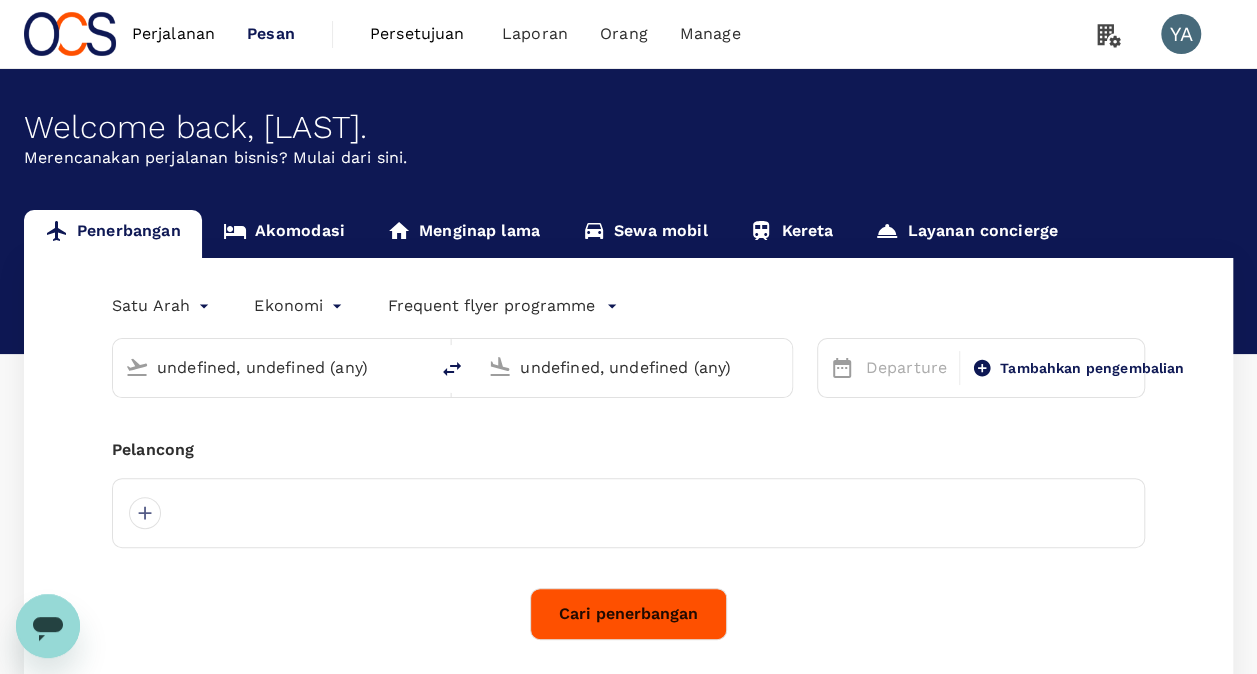 type 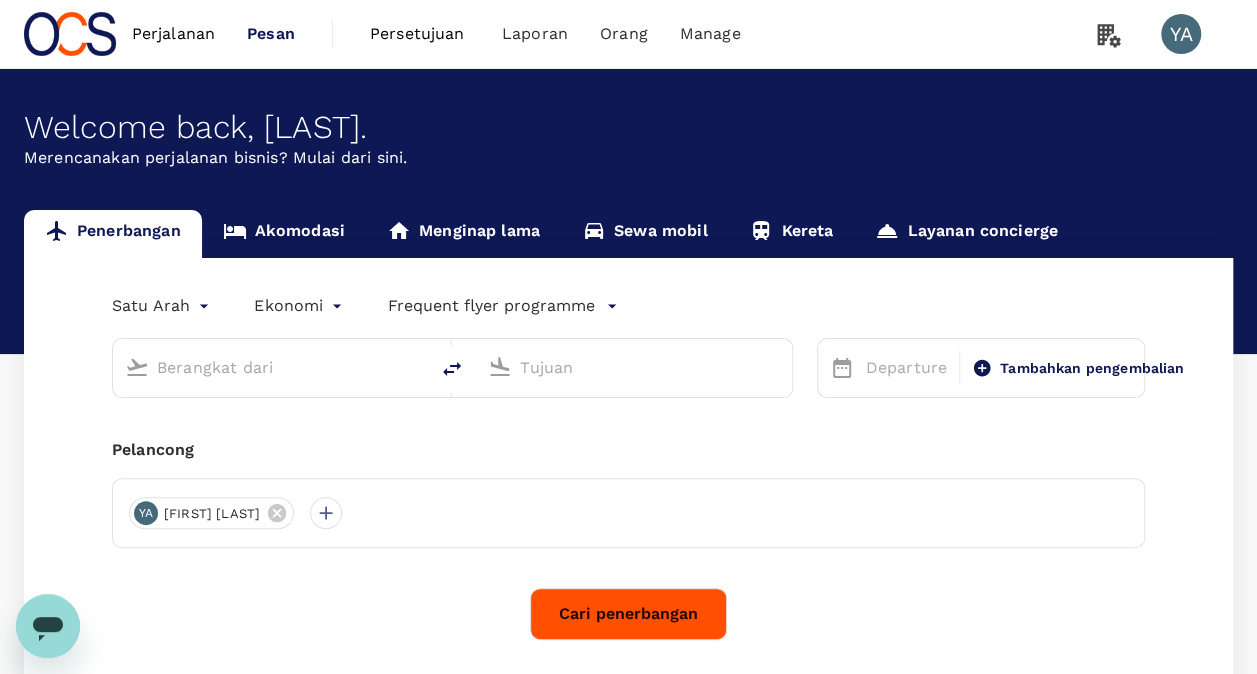 type on "[AIRPORT_NAME] ([IATA_CODE])" 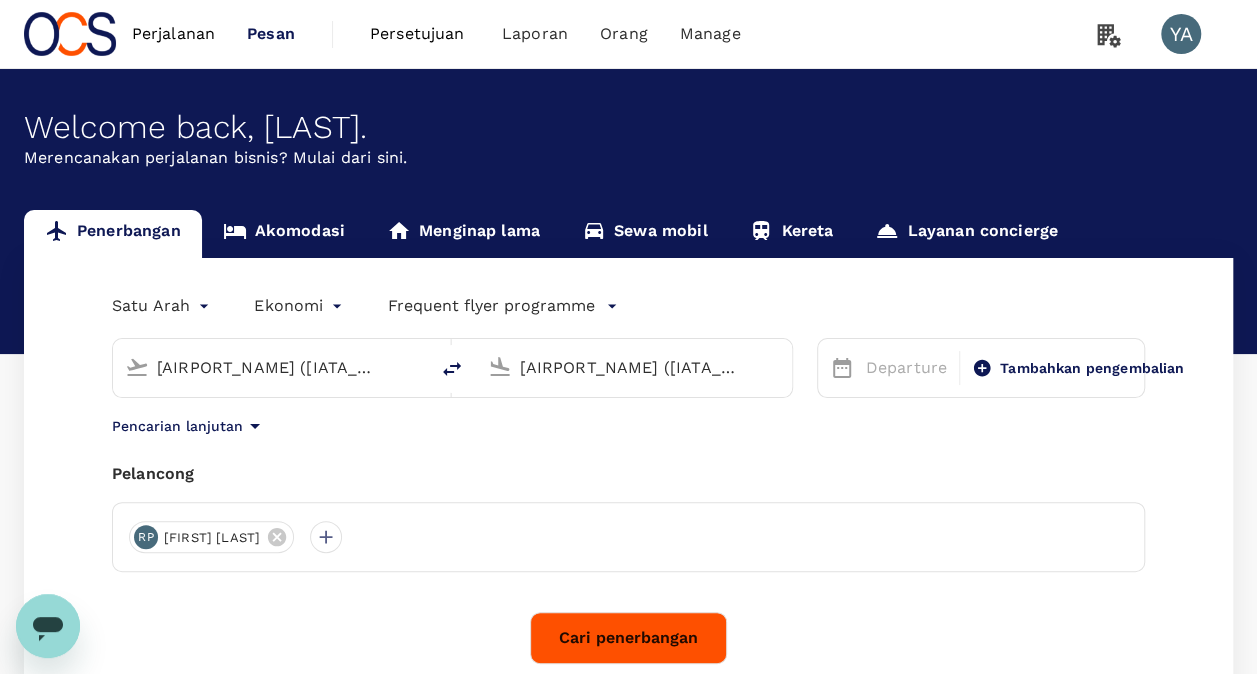 click on "[AIRPORT_NAME] ([IATA_CODE])" at bounding box center (271, 367) 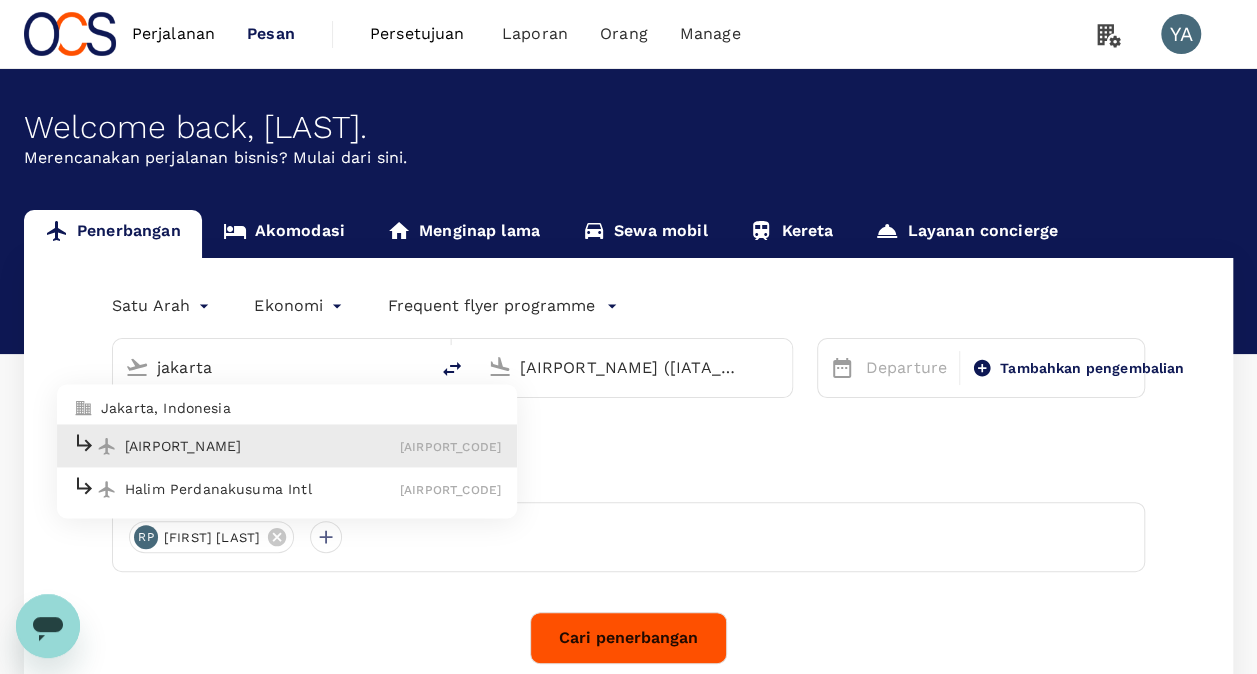 click on "[AIRPORT_NAME]" at bounding box center (262, 446) 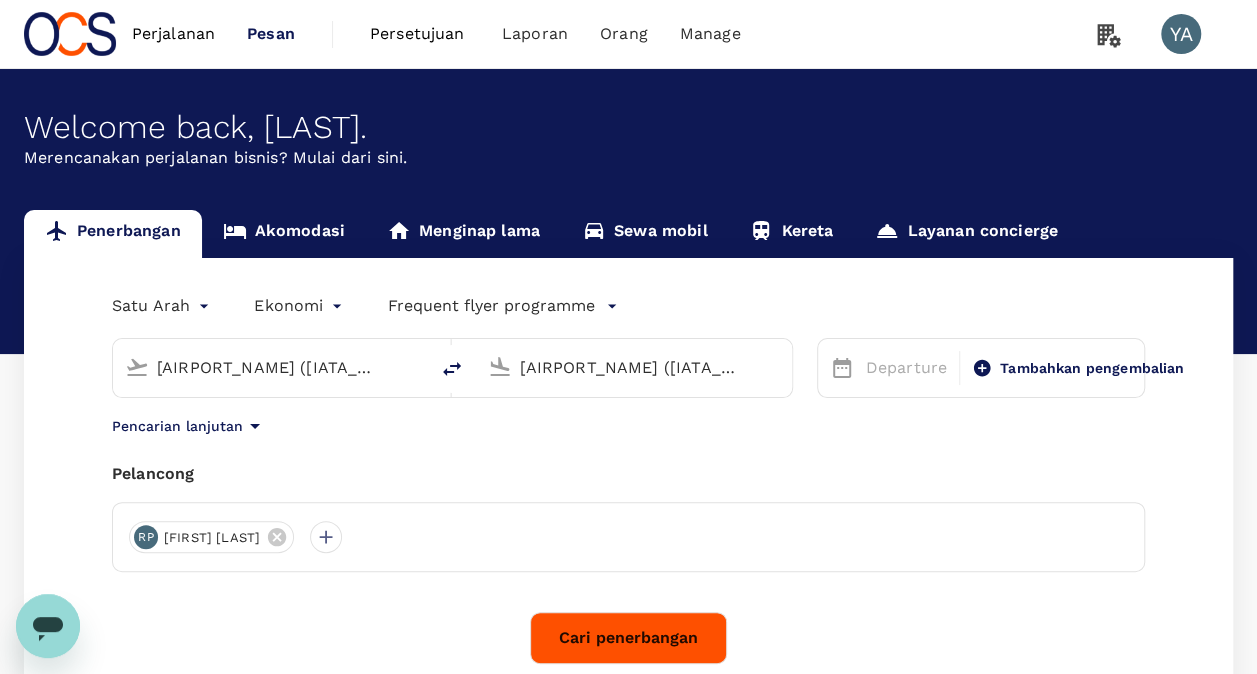 click on "[AIRPORT_NAME] ([IATA_CODE])" at bounding box center [634, 367] 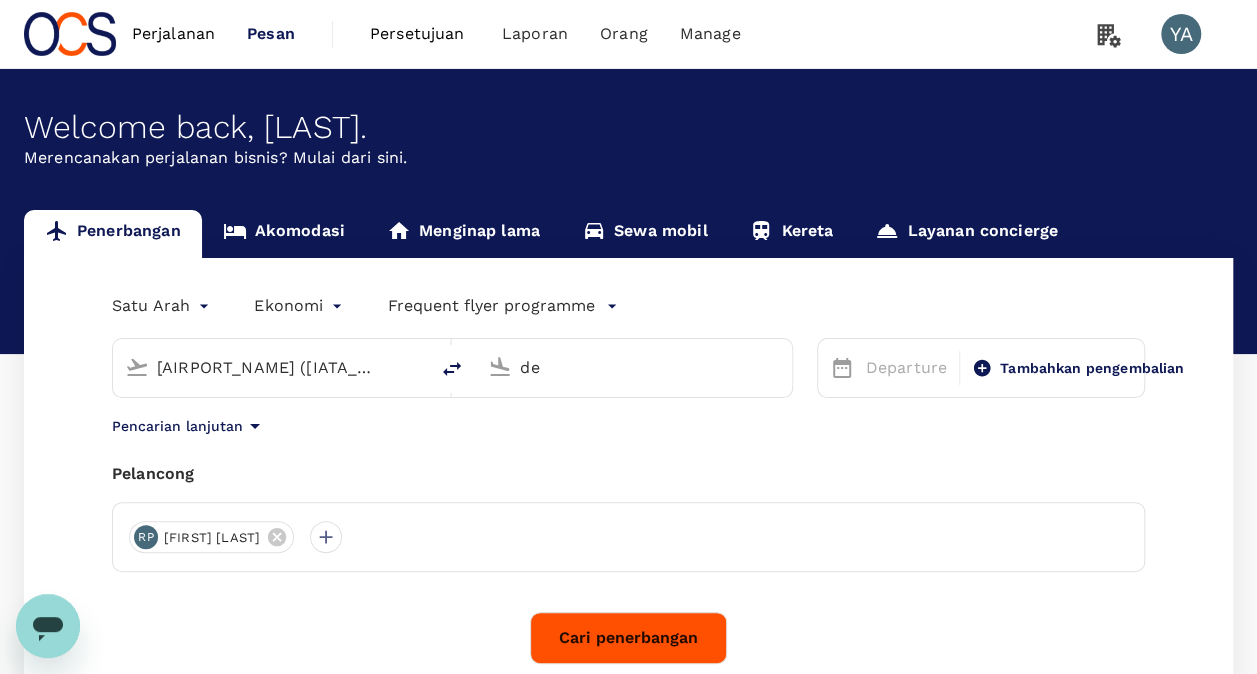 type on "d" 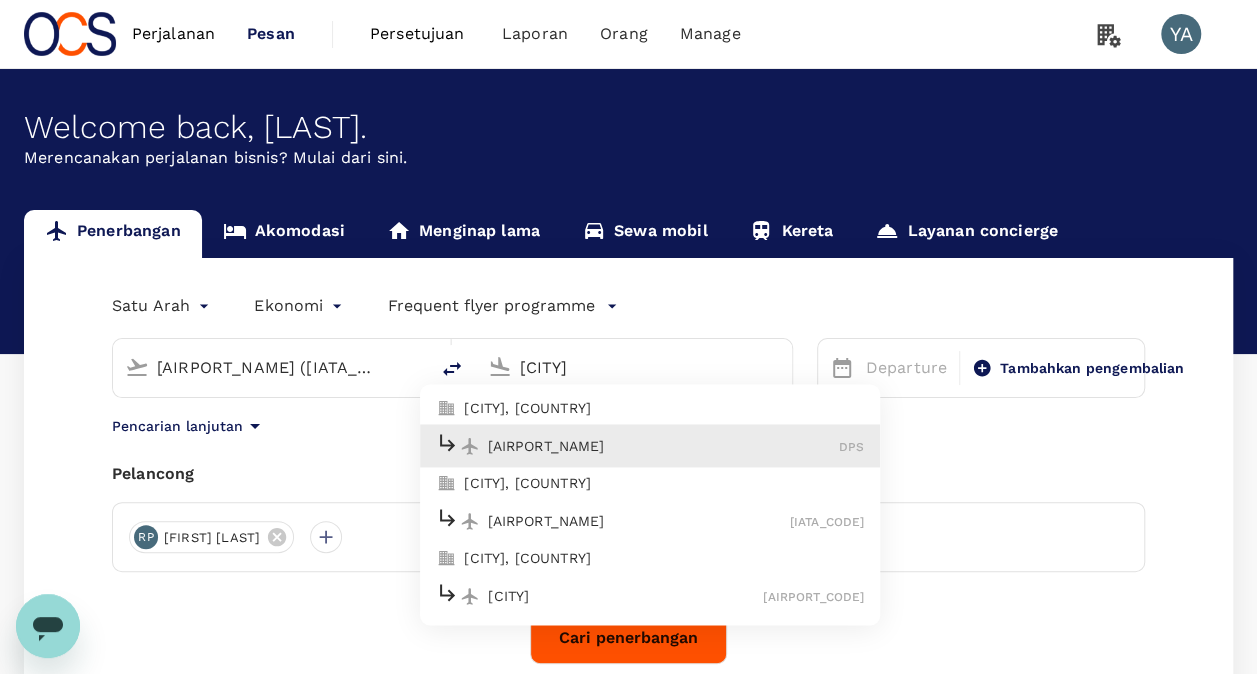click on "[AIRPORT_NAME] ([IATA_CODE])" at bounding box center [650, 446] 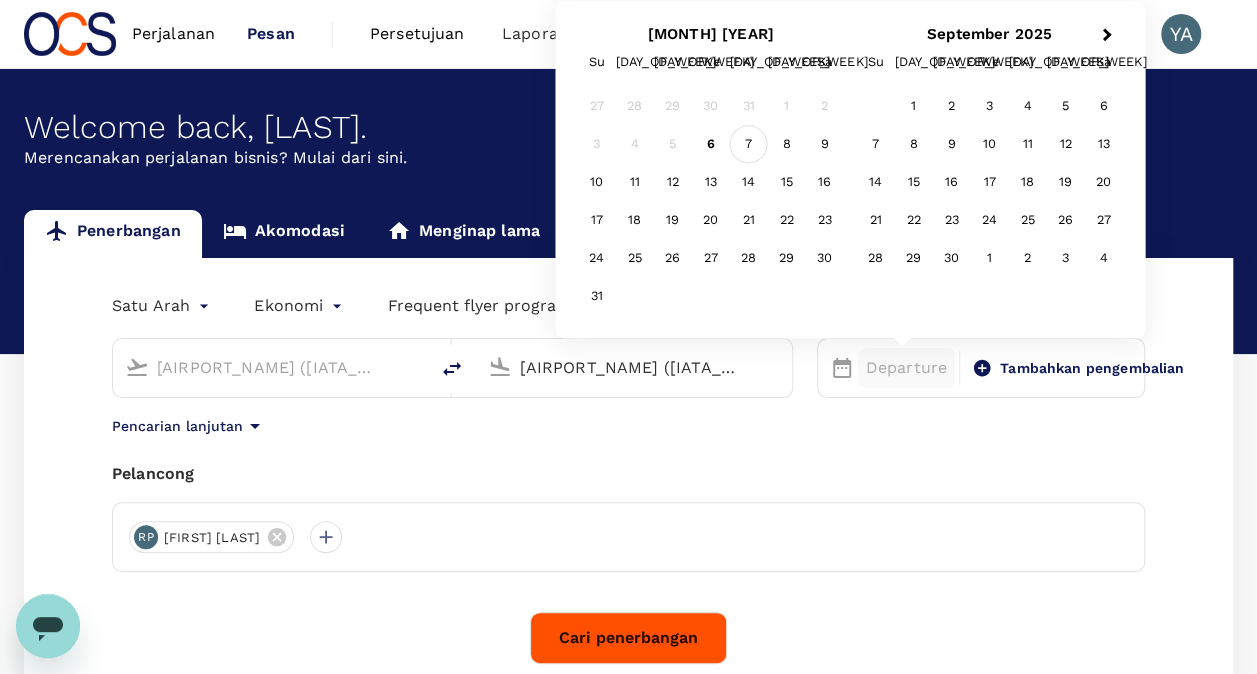 click on "7" at bounding box center (749, 145) 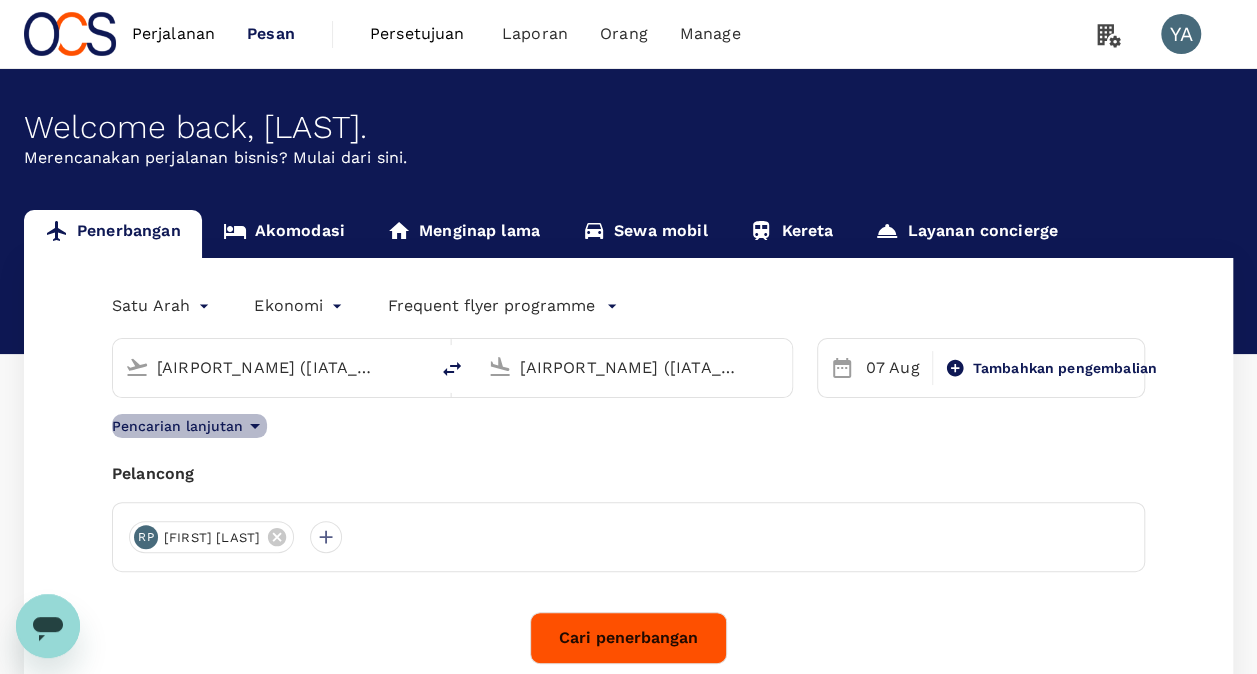 click 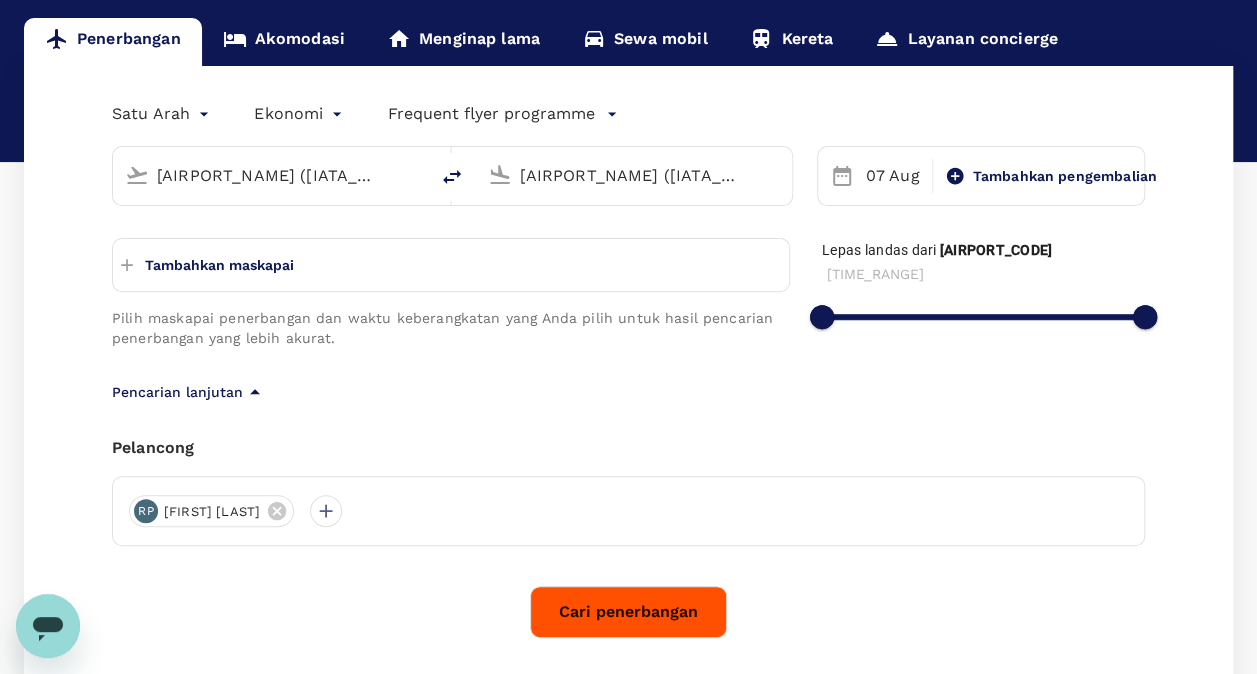 scroll, scrollTop: 200, scrollLeft: 0, axis: vertical 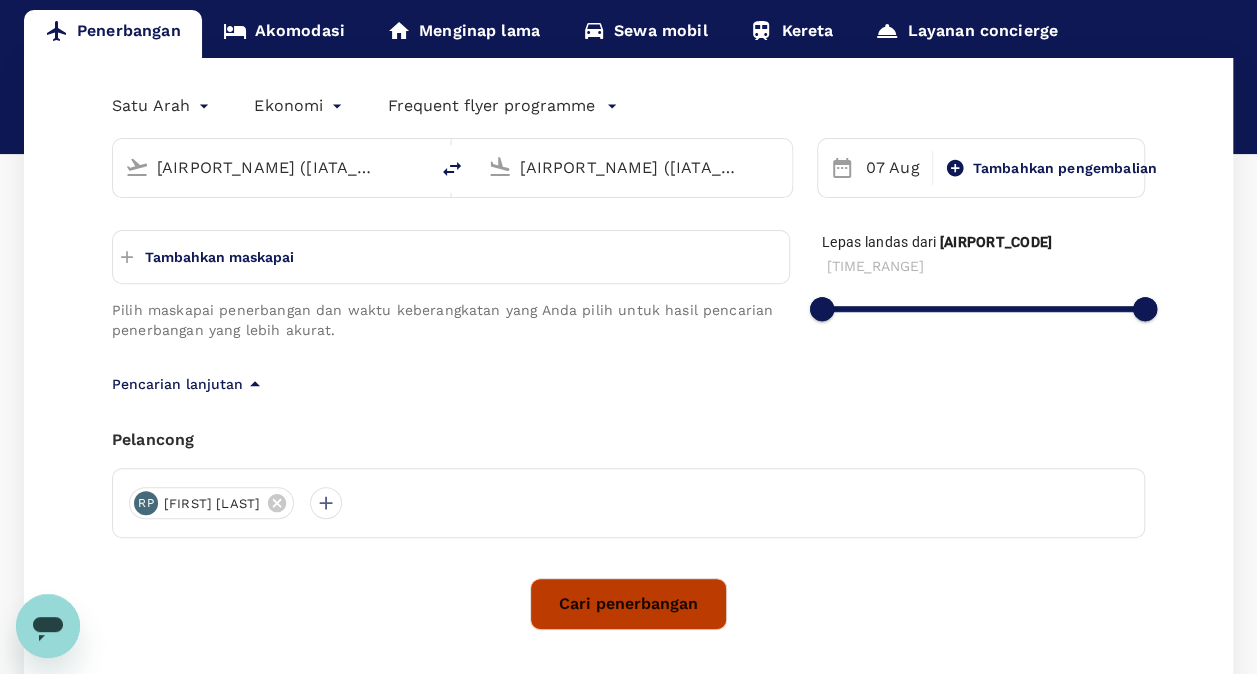 click on "Cari penerbangan" at bounding box center (628, 604) 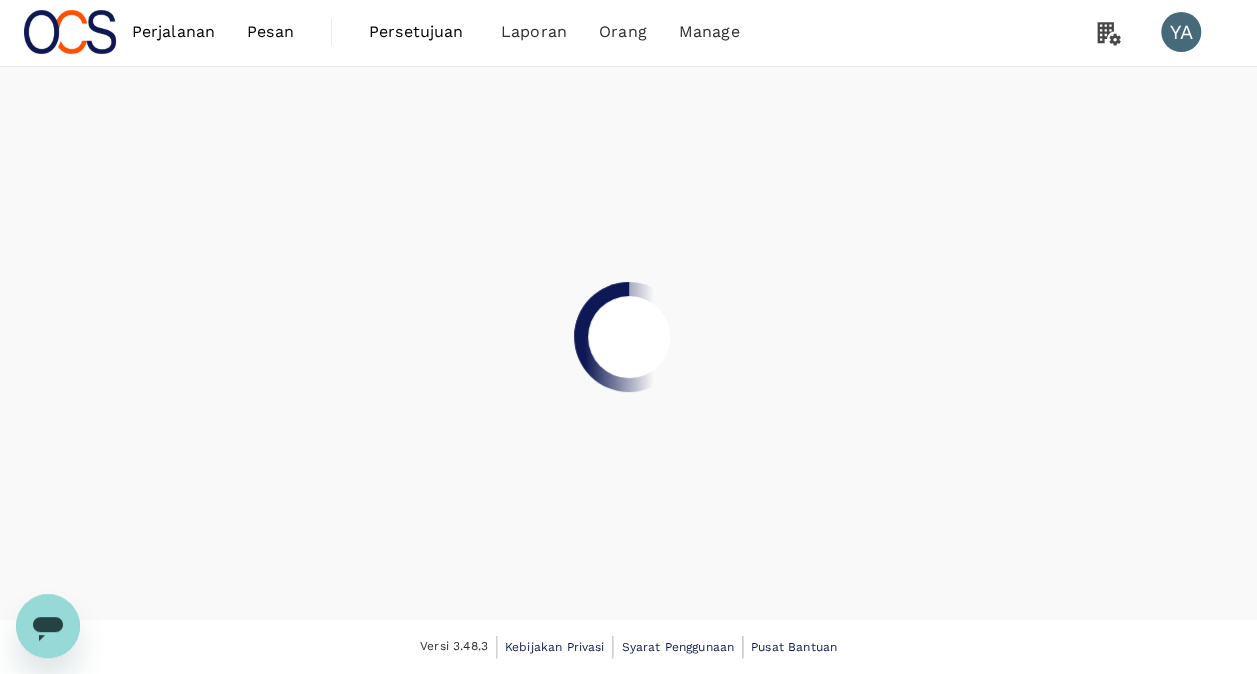 scroll, scrollTop: 0, scrollLeft: 0, axis: both 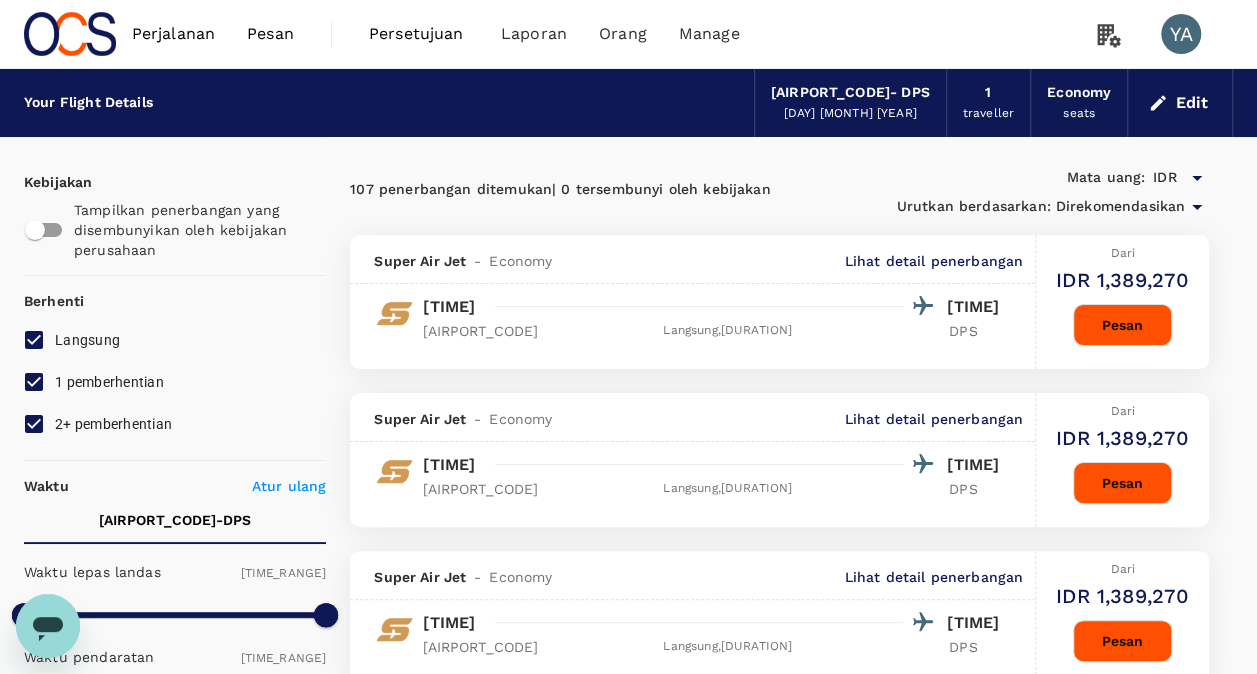 click on "1 pemberhentian" at bounding box center (109, 382) 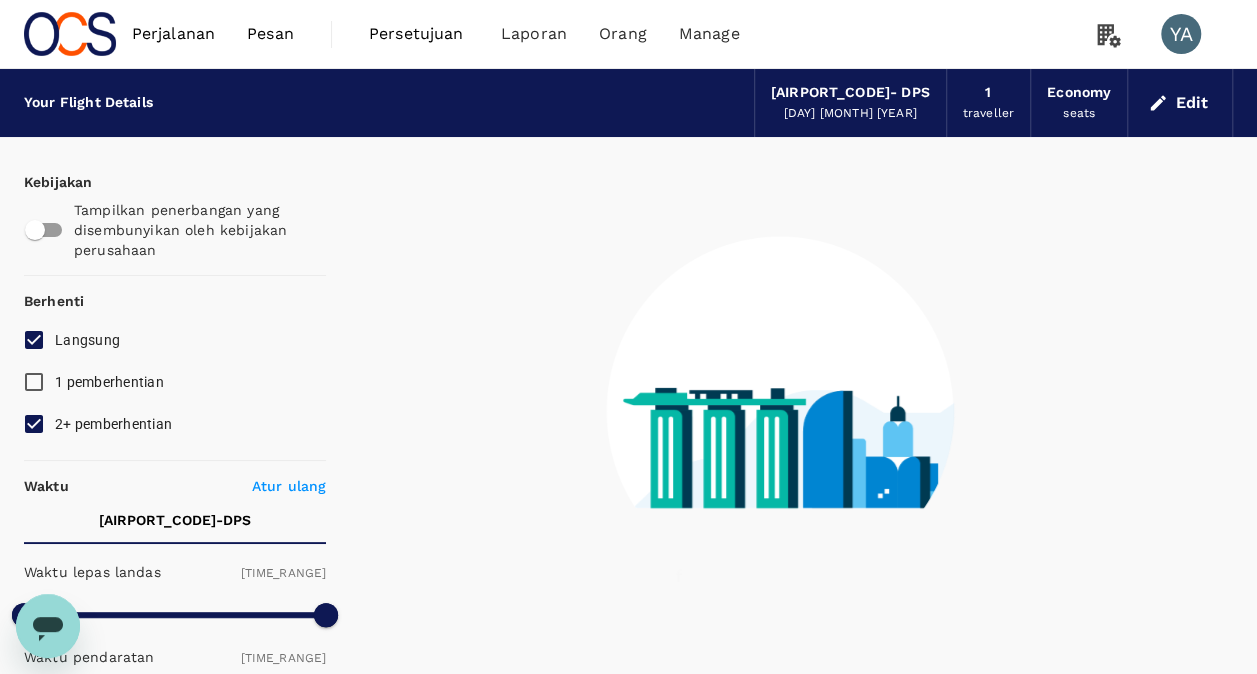click on "2+ pemberhentian" at bounding box center (113, 424) 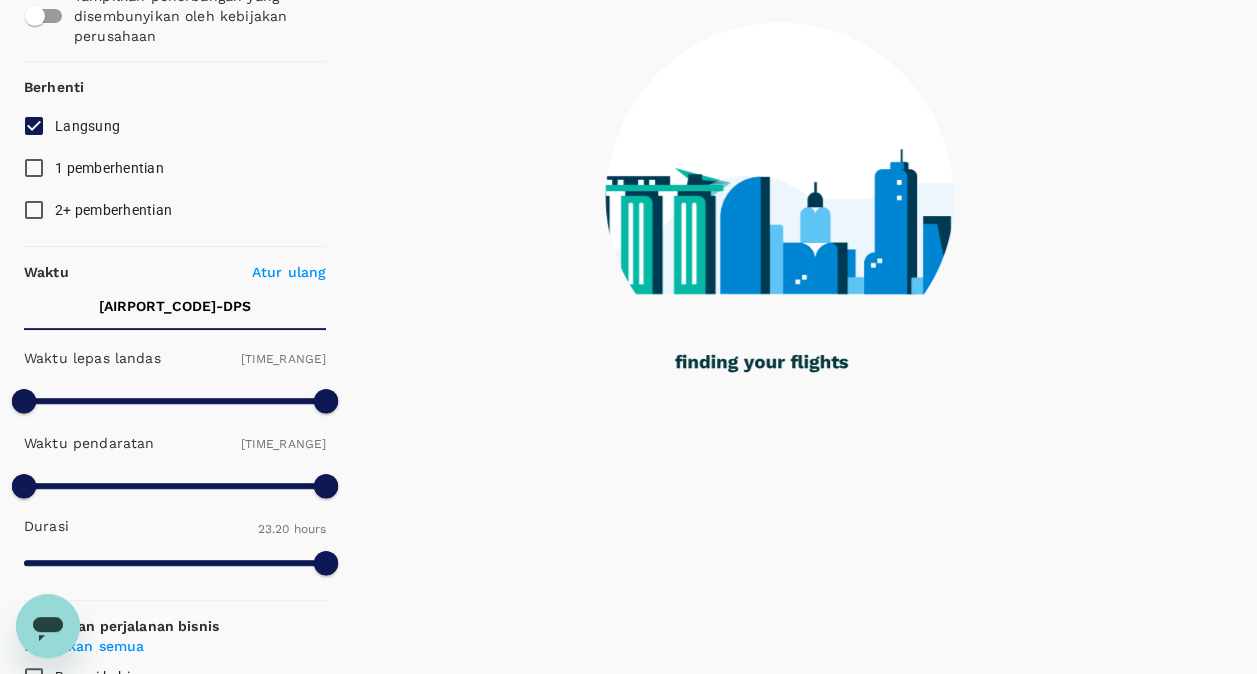 scroll, scrollTop: 300, scrollLeft: 0, axis: vertical 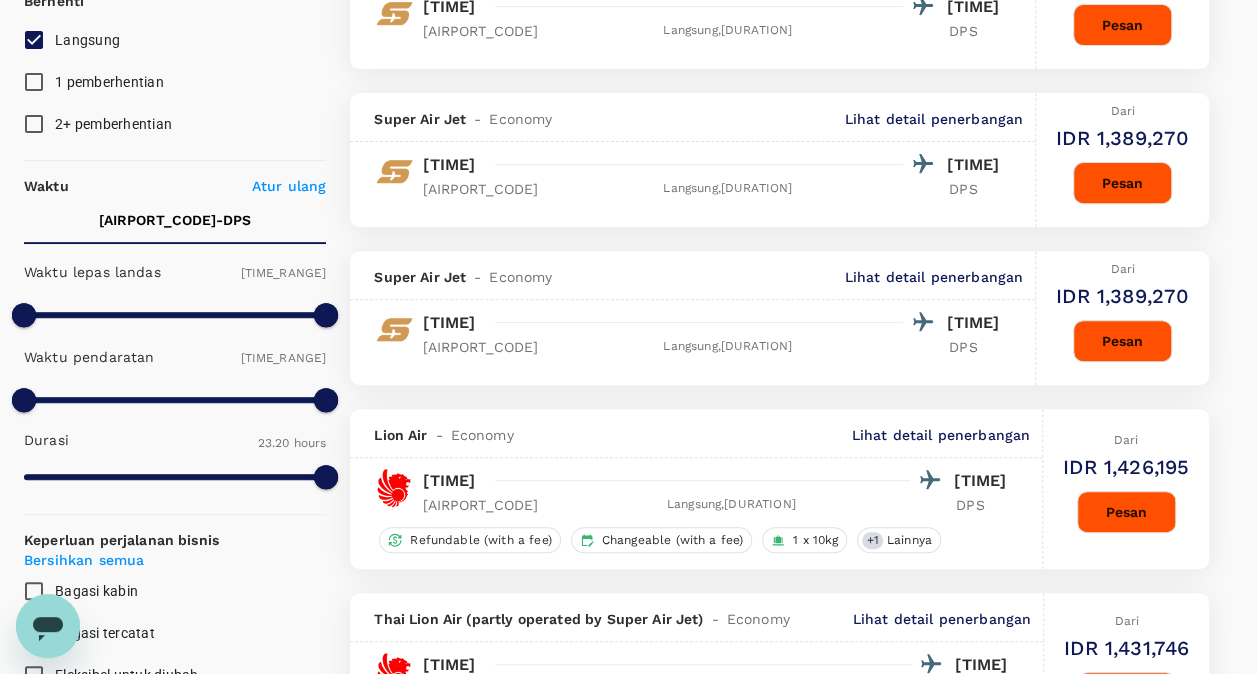 type on "IDR" 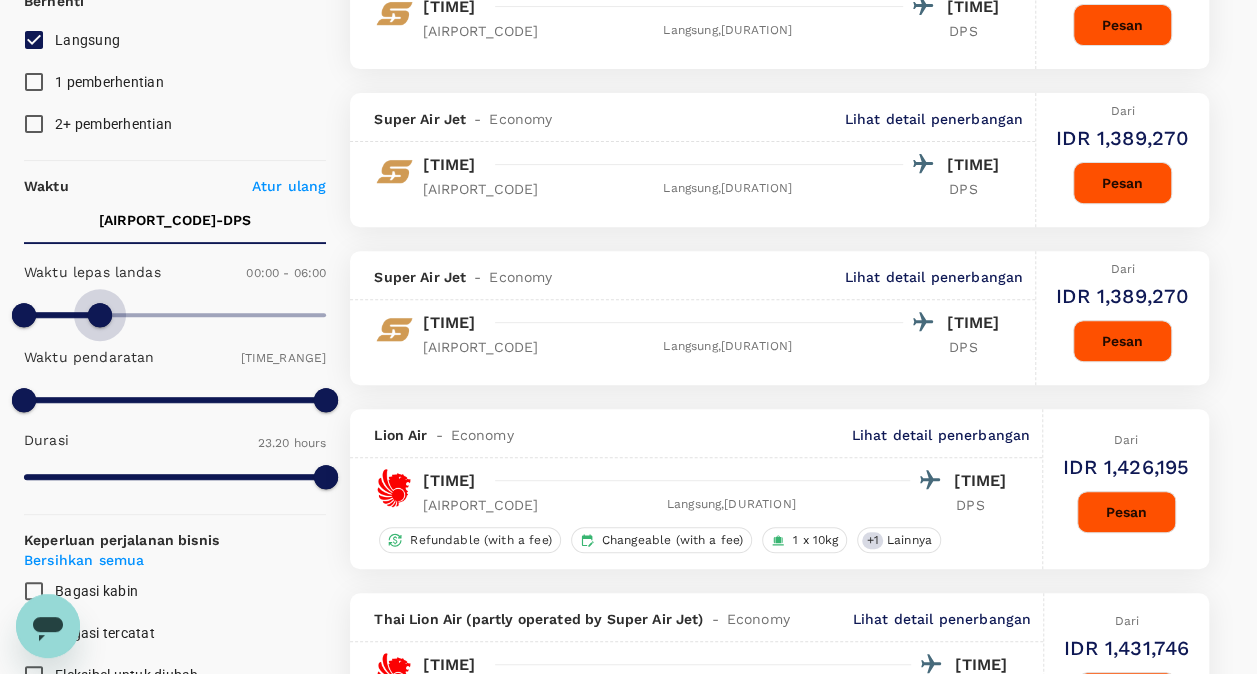 type on "420" 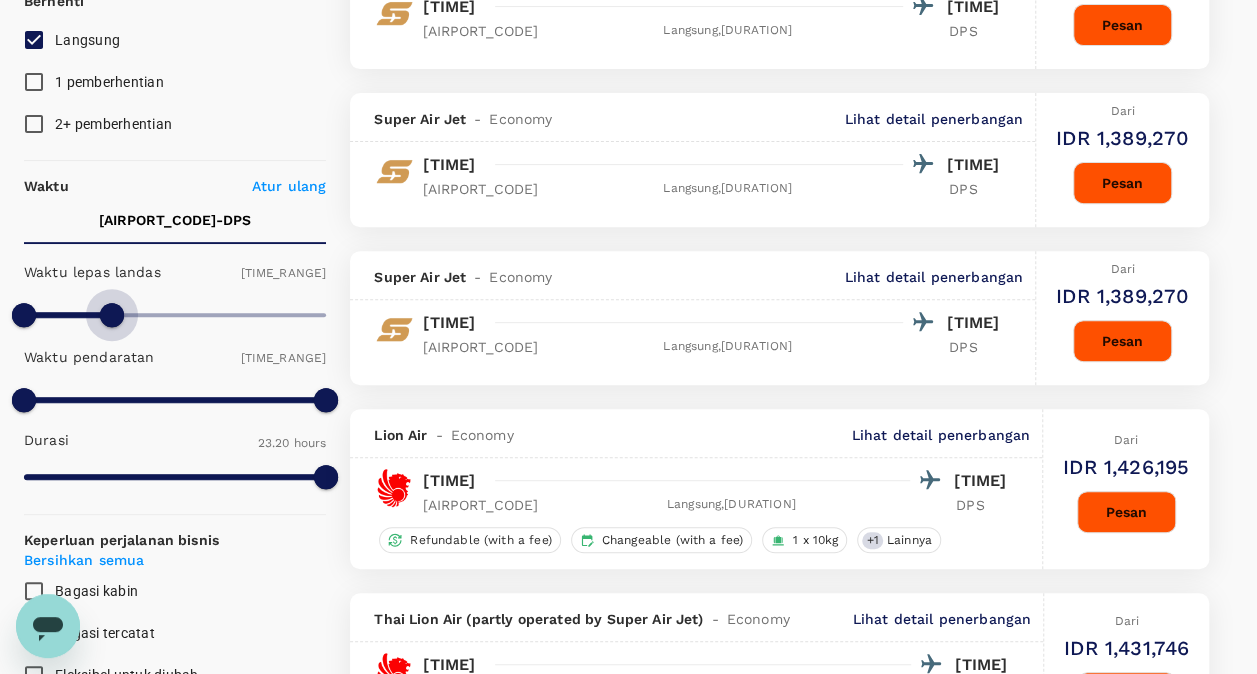 drag, startPoint x: 326, startPoint y: 321, endPoint x: 111, endPoint y: 304, distance: 215.67105 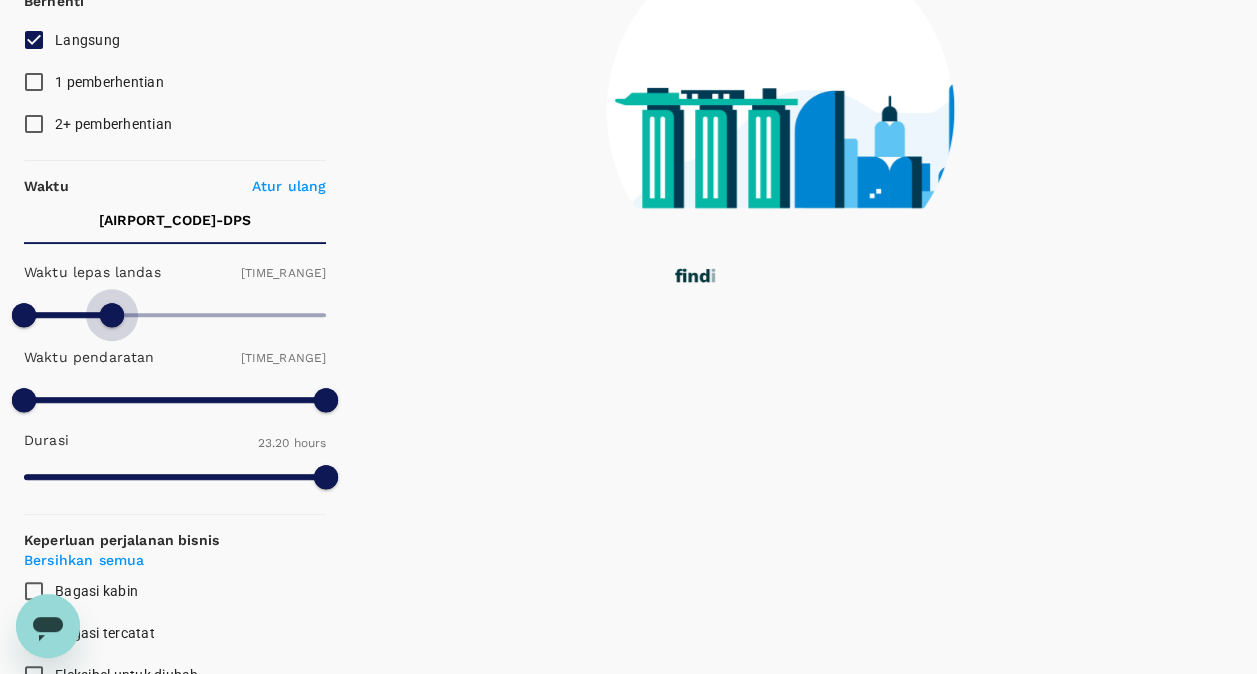 click at bounding box center [112, 315] 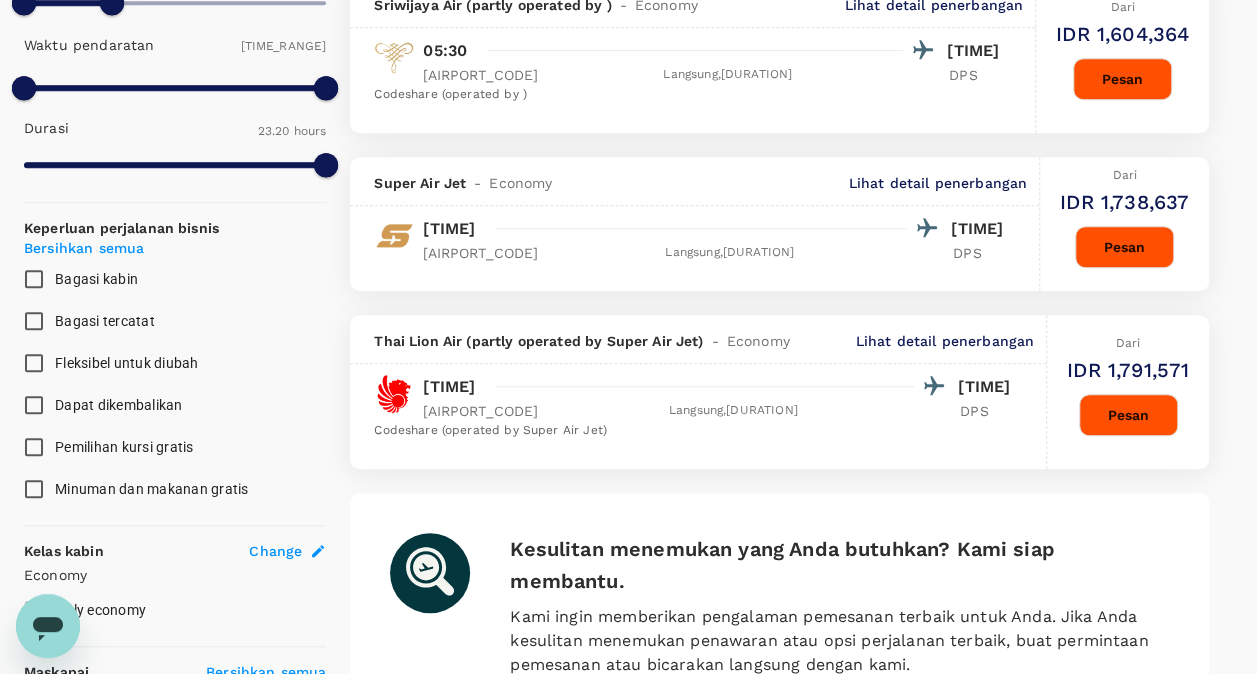 scroll, scrollTop: 700, scrollLeft: 0, axis: vertical 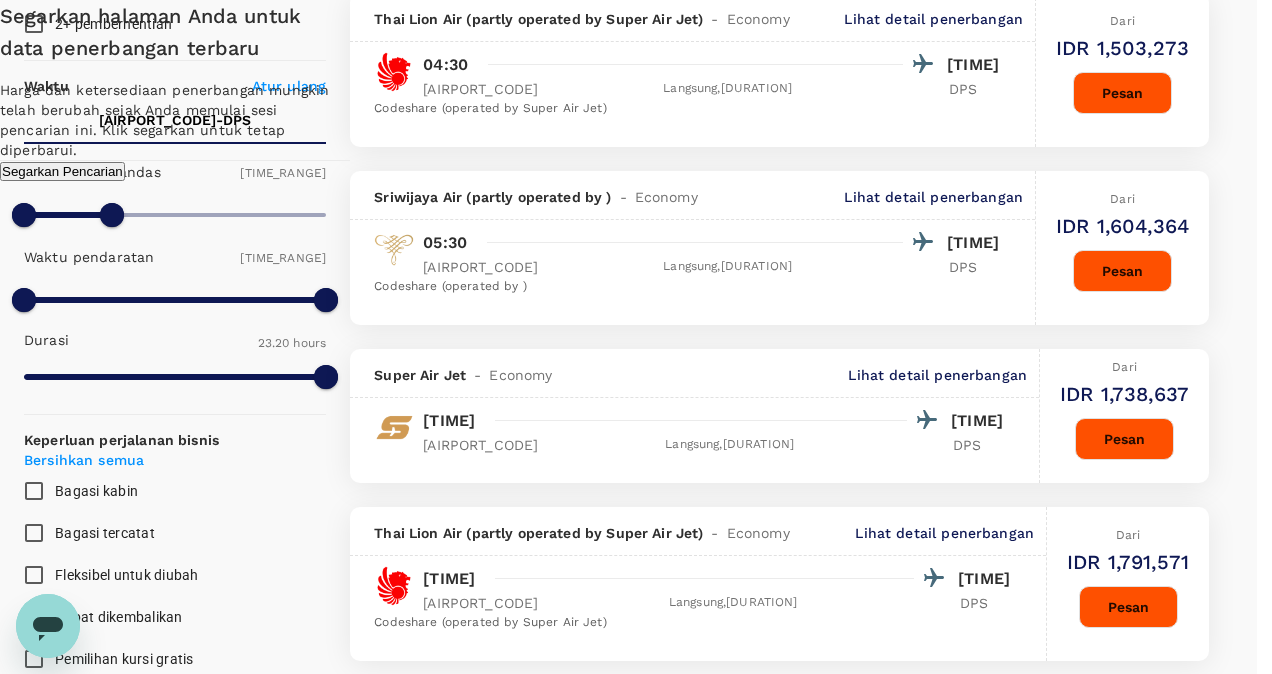 click on "Segarkan Pencarian" at bounding box center (62, 171) 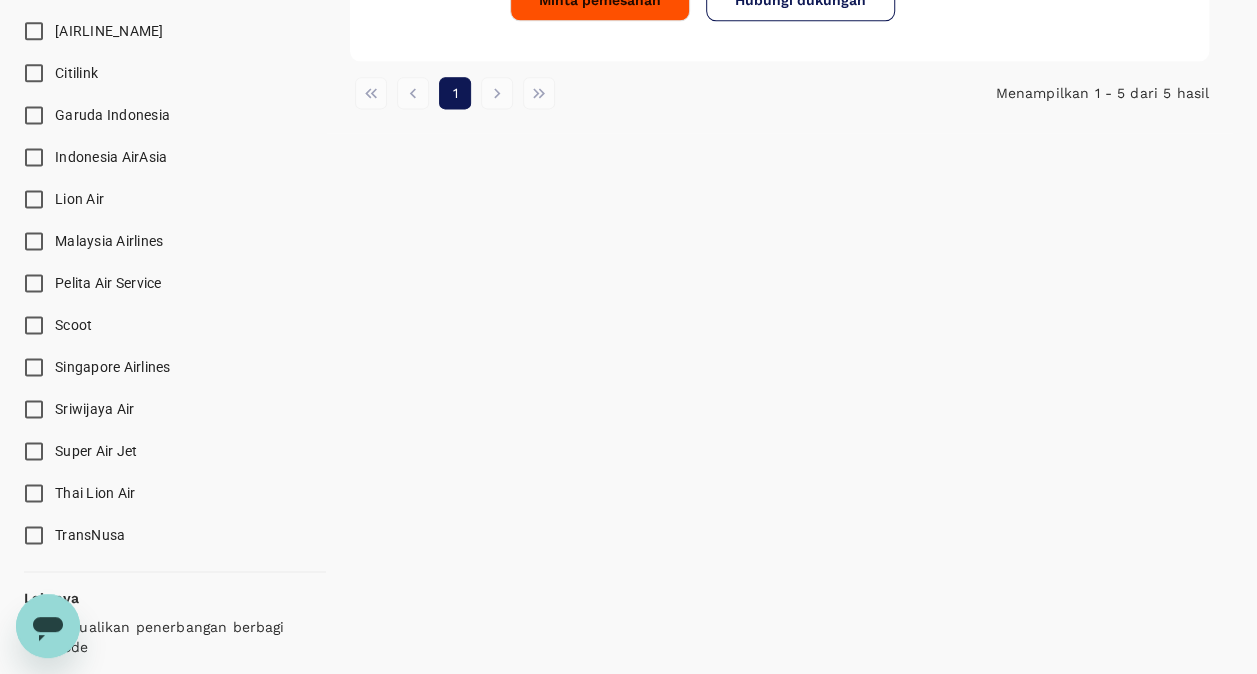scroll, scrollTop: 1390, scrollLeft: 0, axis: vertical 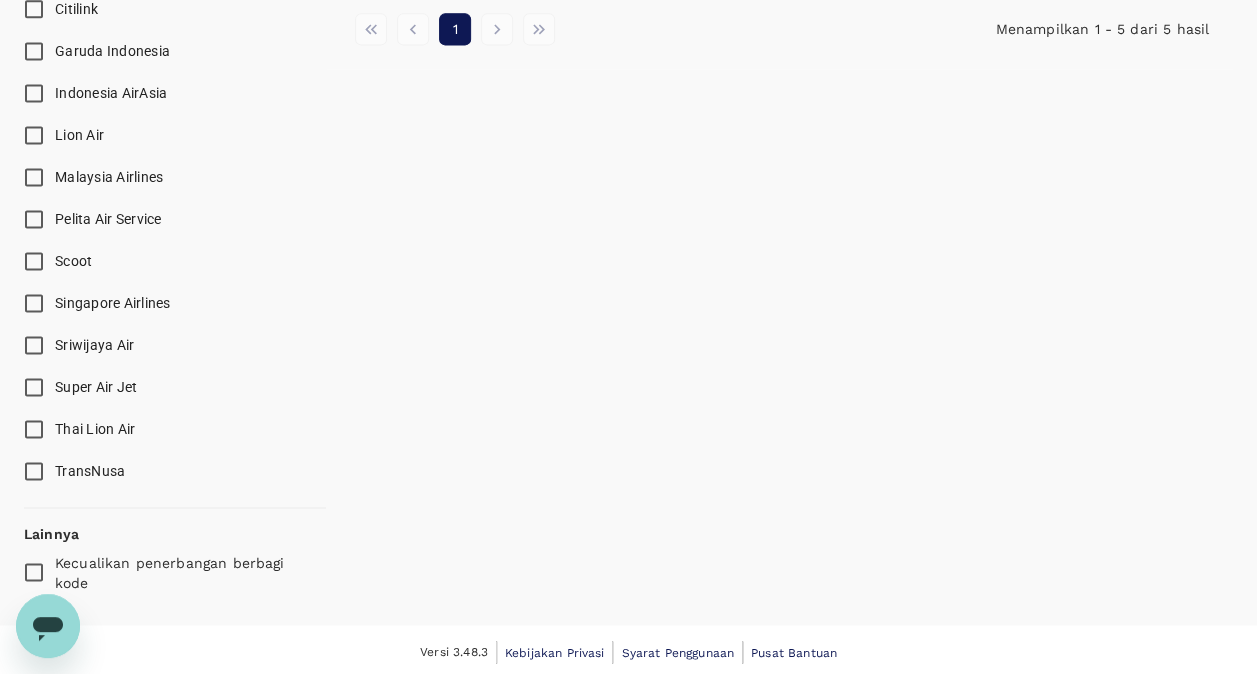 type on "1400" 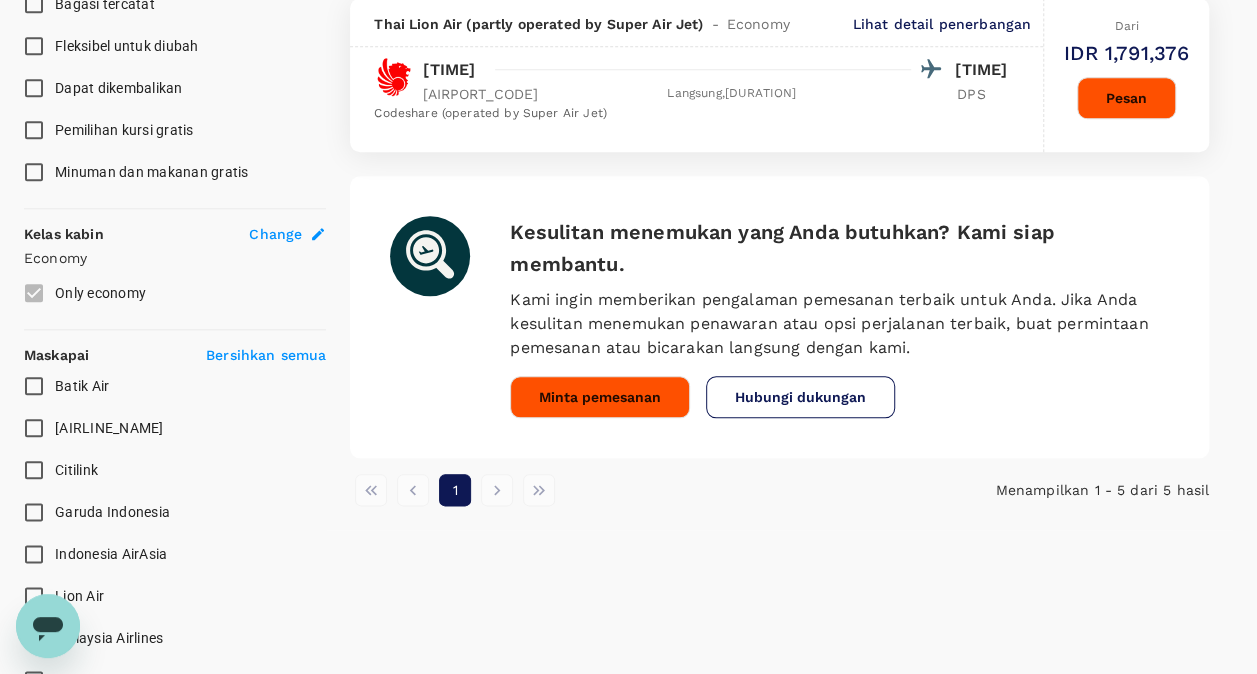 scroll, scrollTop: 690, scrollLeft: 0, axis: vertical 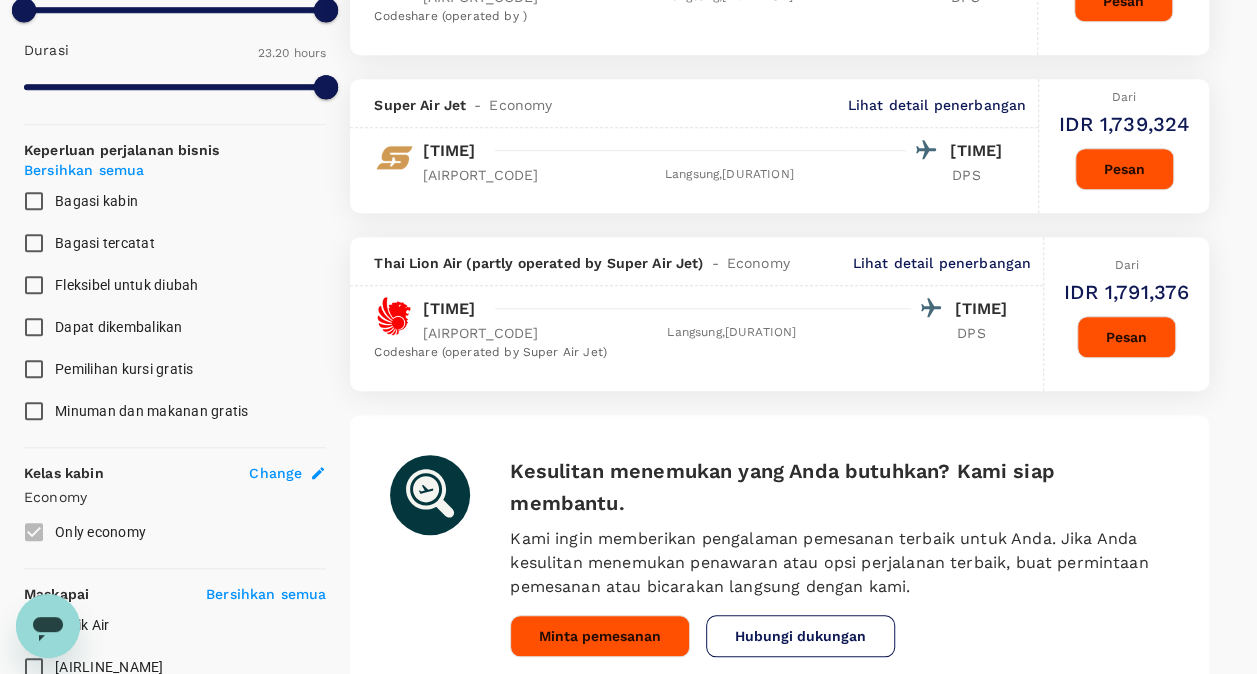 click on "Bagasi kabin" at bounding box center (96, 201) 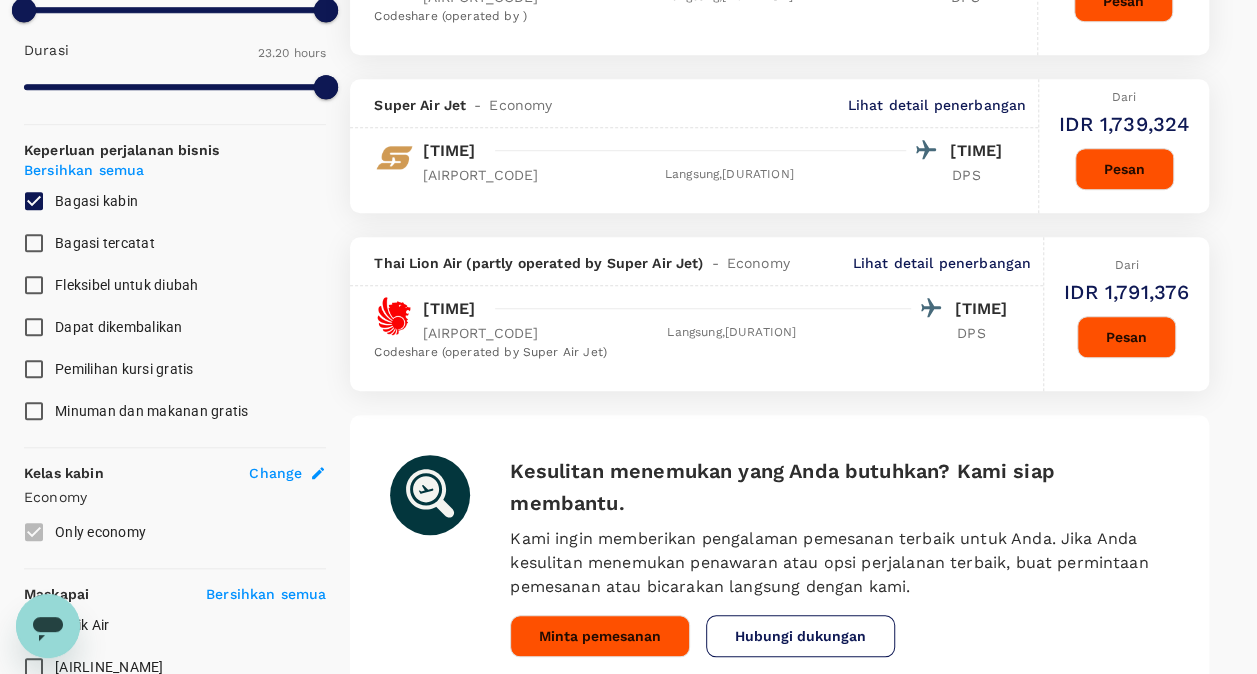 click on "Bagasi tercatat" at bounding box center [105, 243] 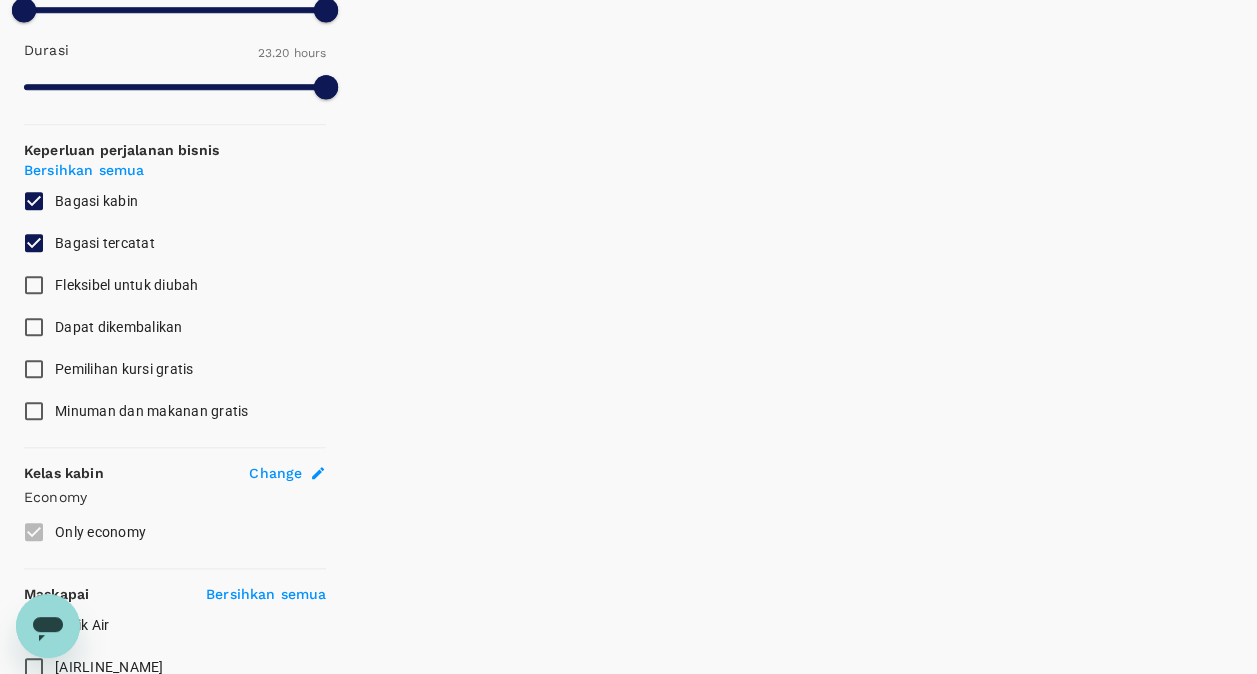 click on "Bagasi kabin" at bounding box center (96, 201) 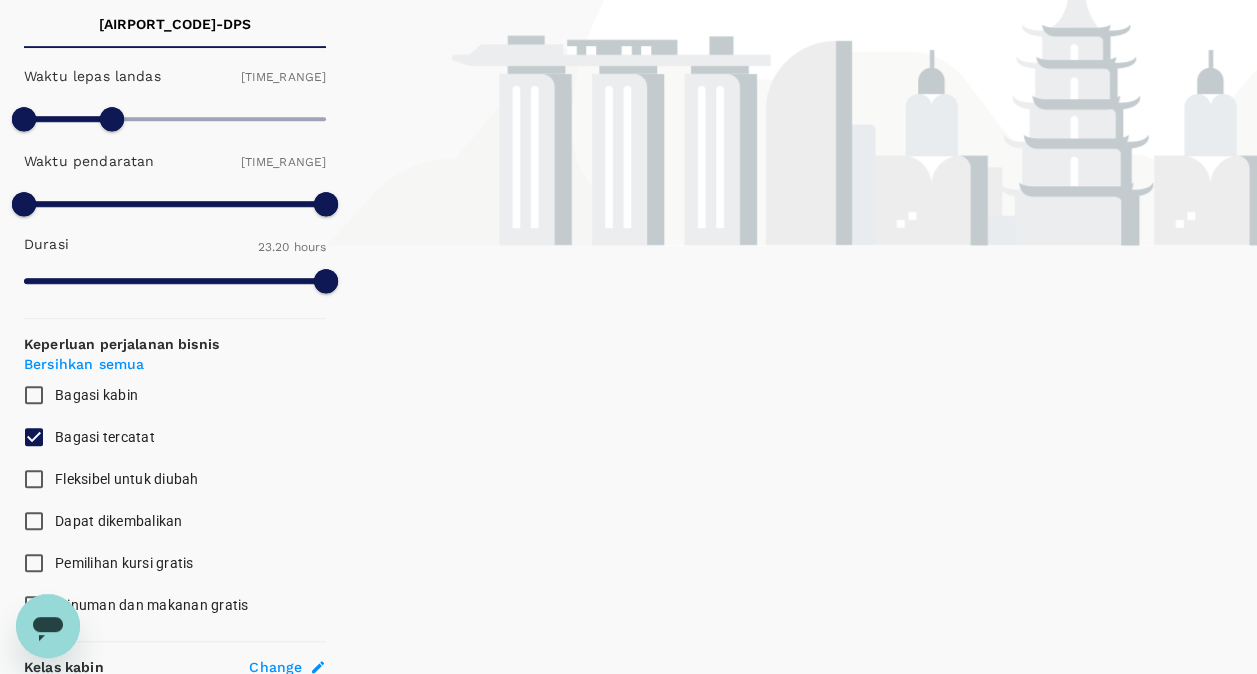 scroll, scrollTop: 490, scrollLeft: 0, axis: vertical 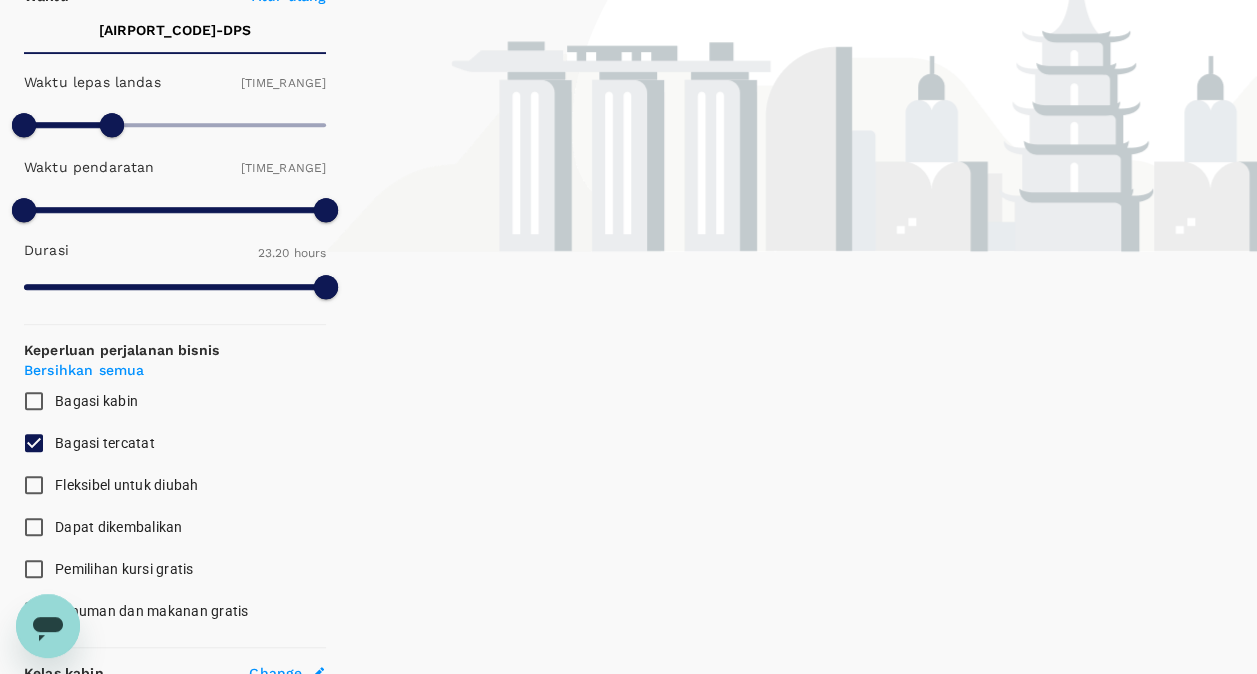 click on "Bagasi tercatat" at bounding box center (105, 443) 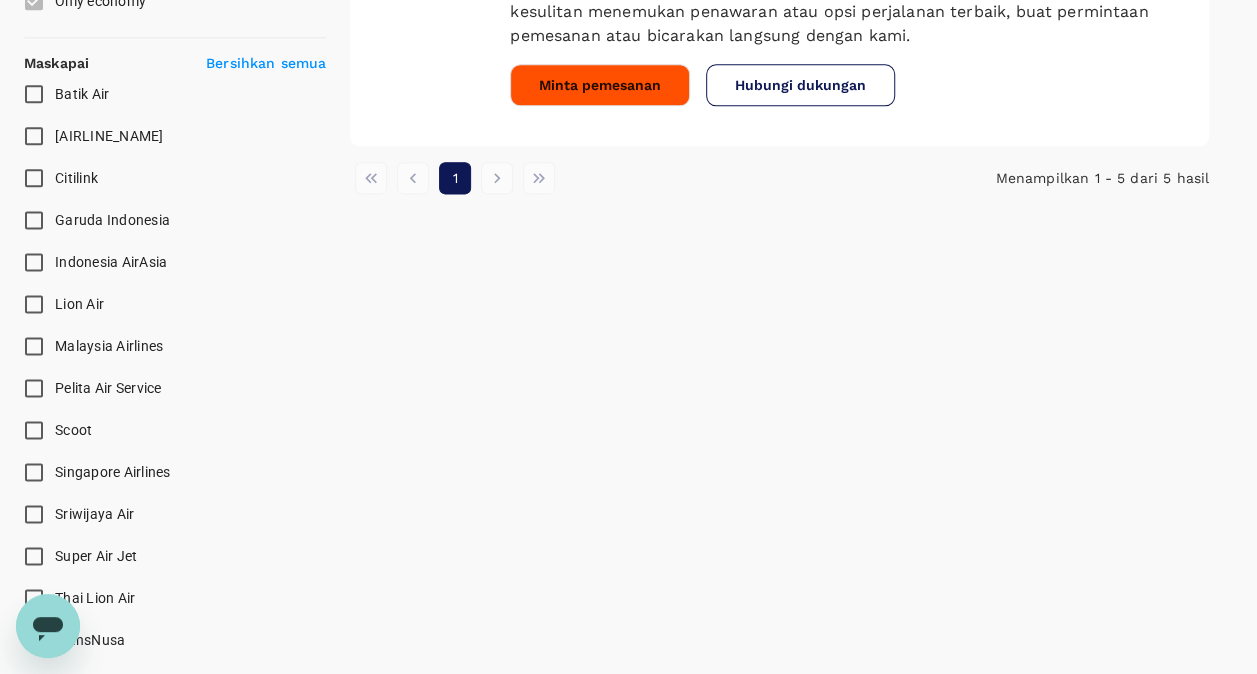 scroll, scrollTop: 1190, scrollLeft: 0, axis: vertical 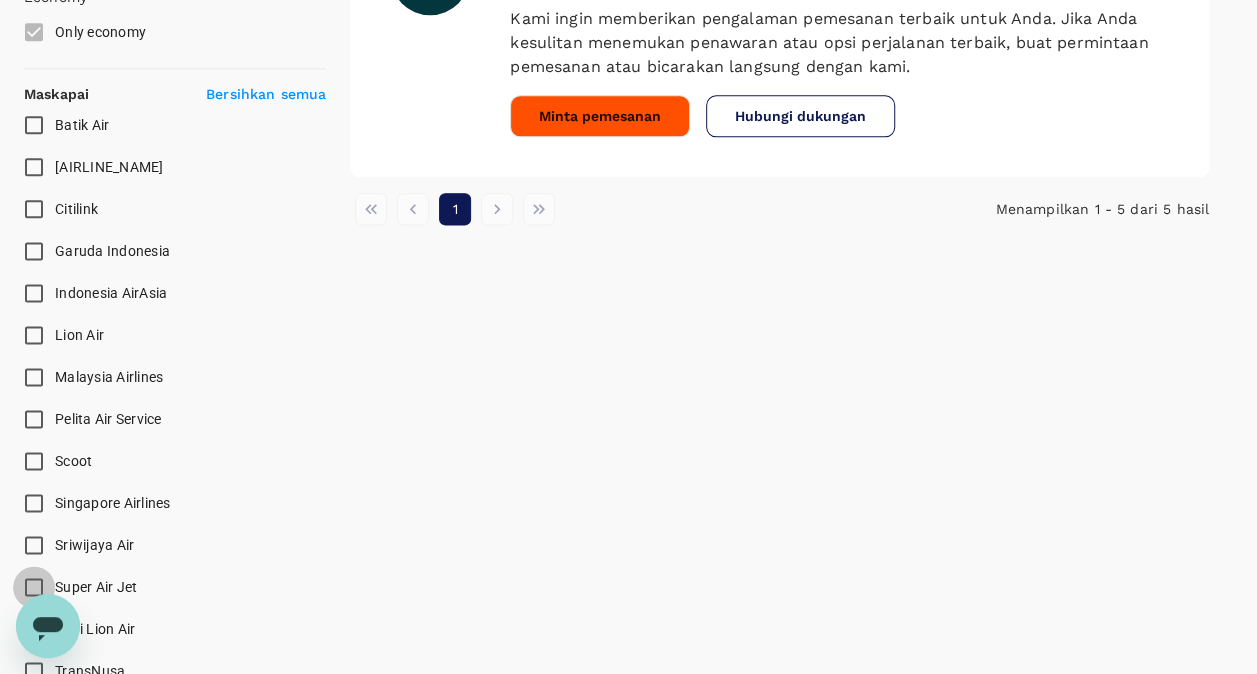 click on "Super Air Jet" at bounding box center (34, 587) 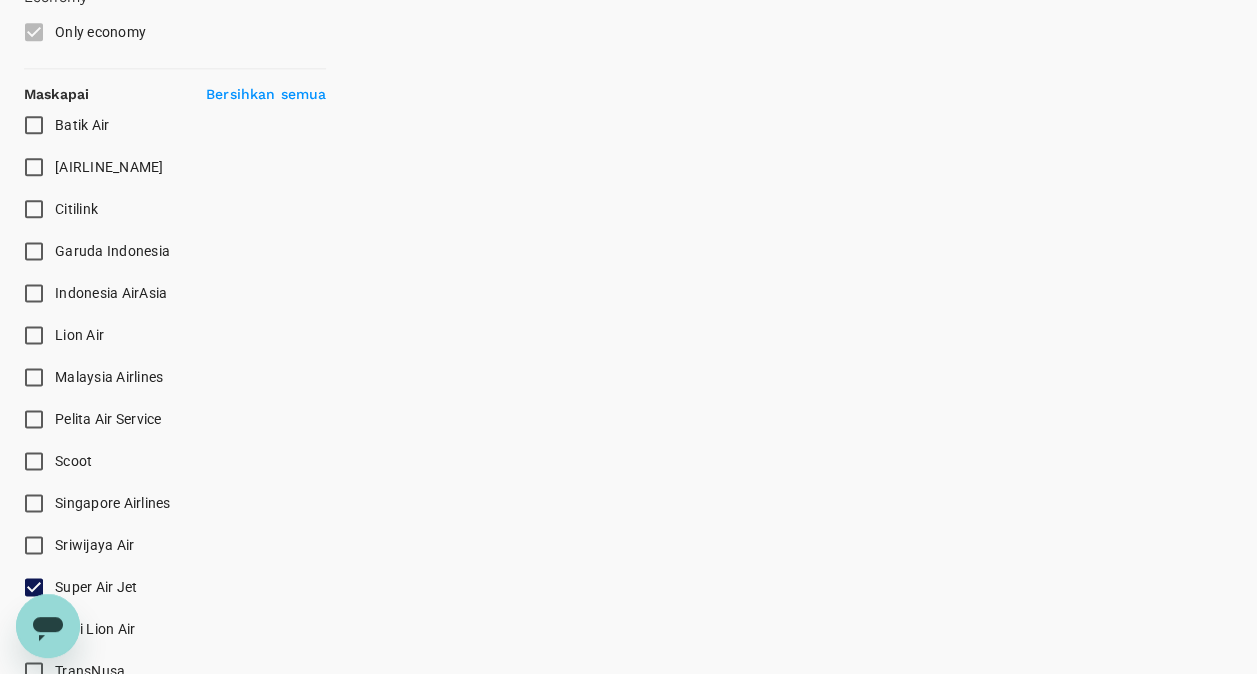 type on "IDR" 